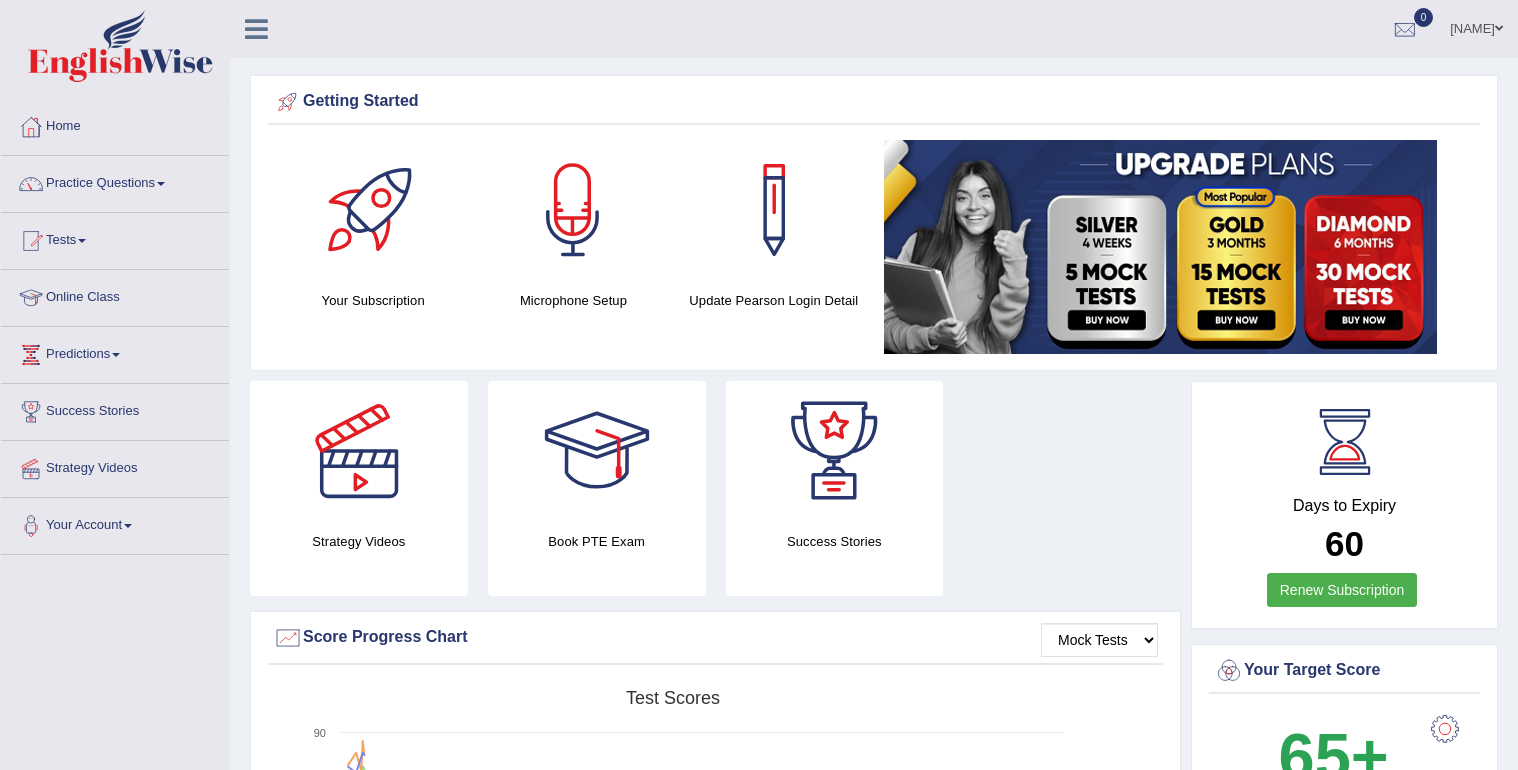 scroll, scrollTop: 0, scrollLeft: 0, axis: both 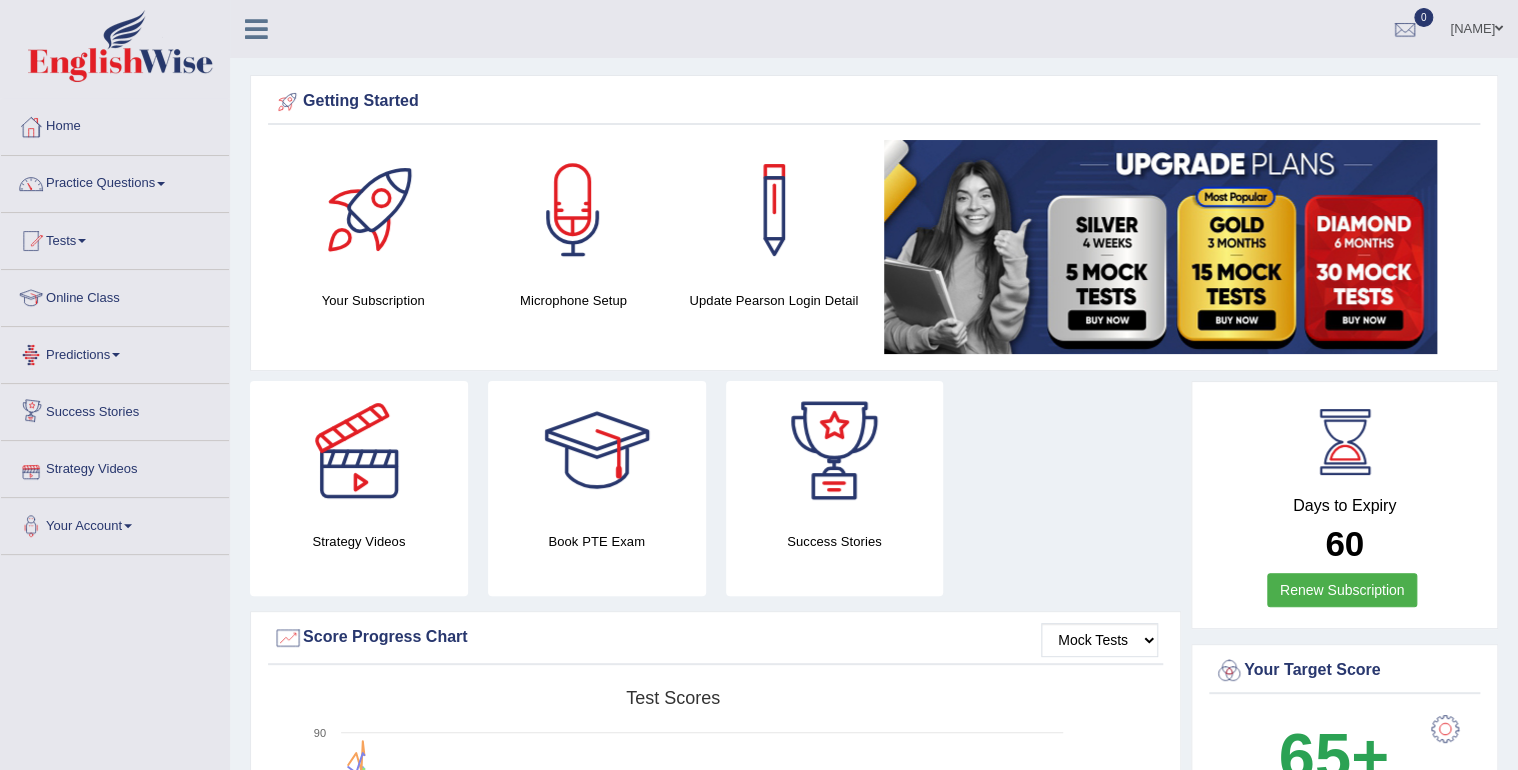 click on "Online Class" at bounding box center (115, 295) 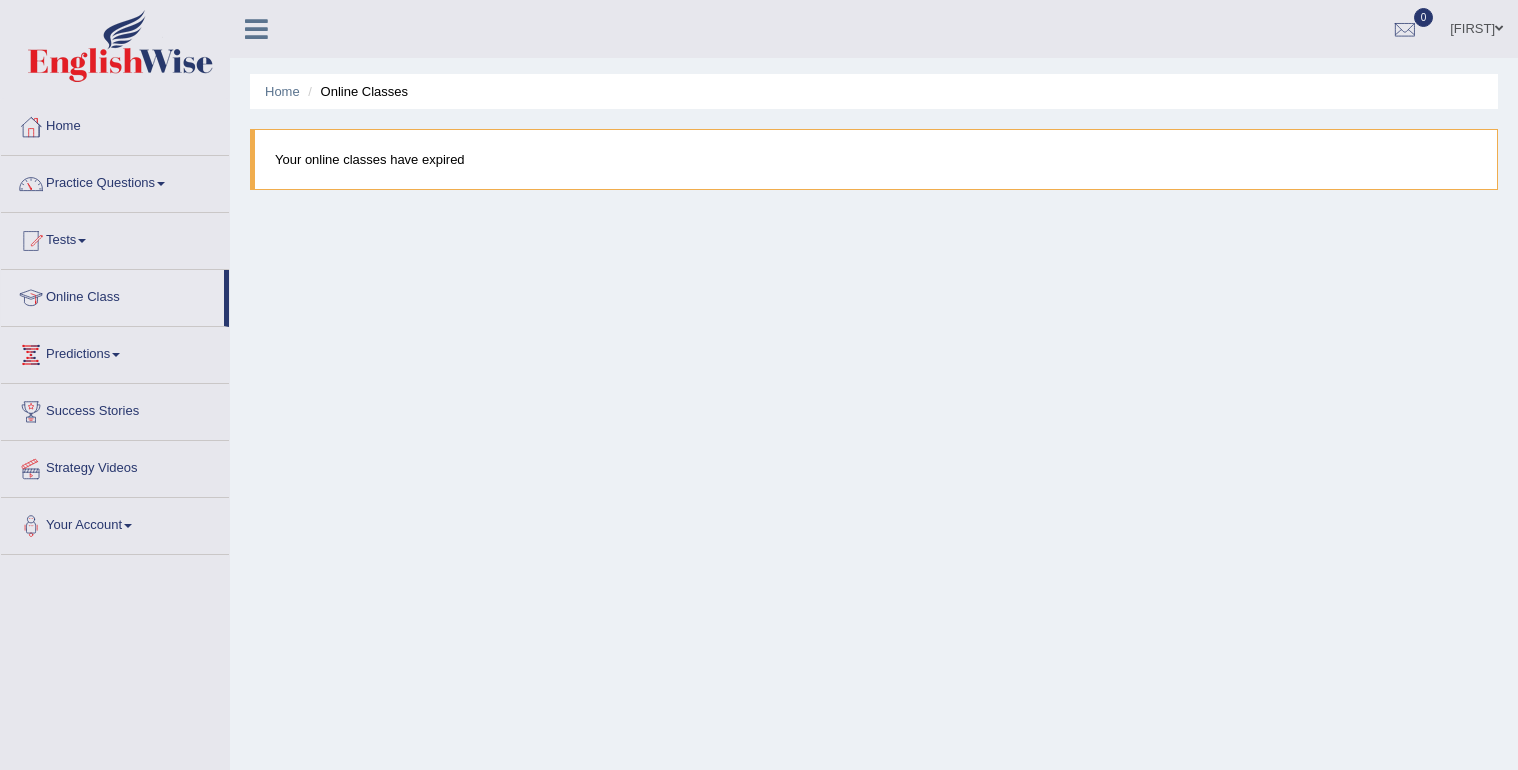scroll, scrollTop: 0, scrollLeft: 0, axis: both 